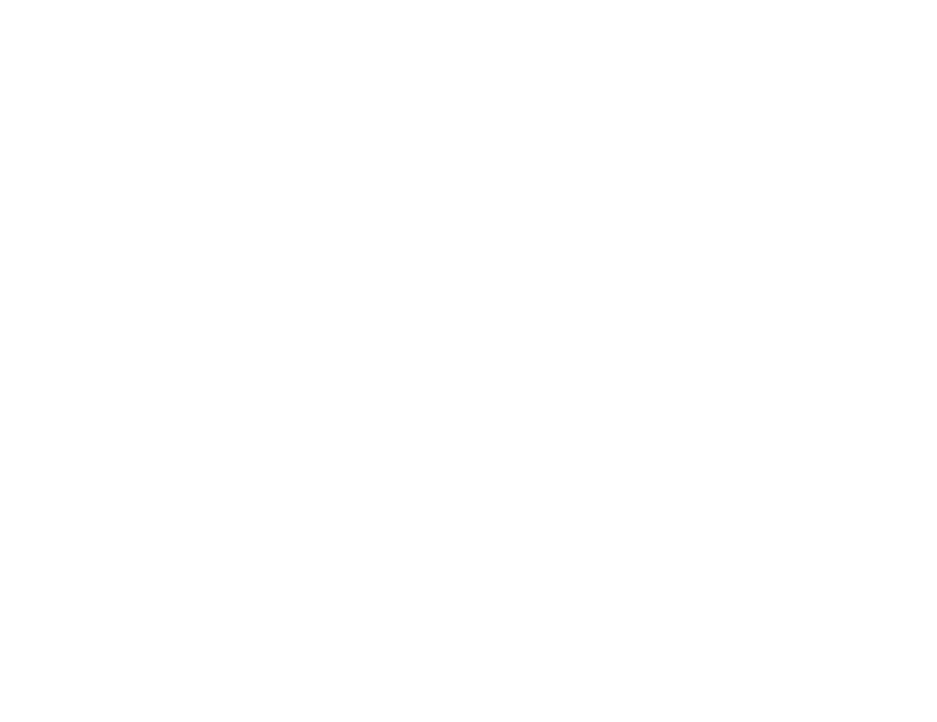 scroll, scrollTop: 0, scrollLeft: 0, axis: both 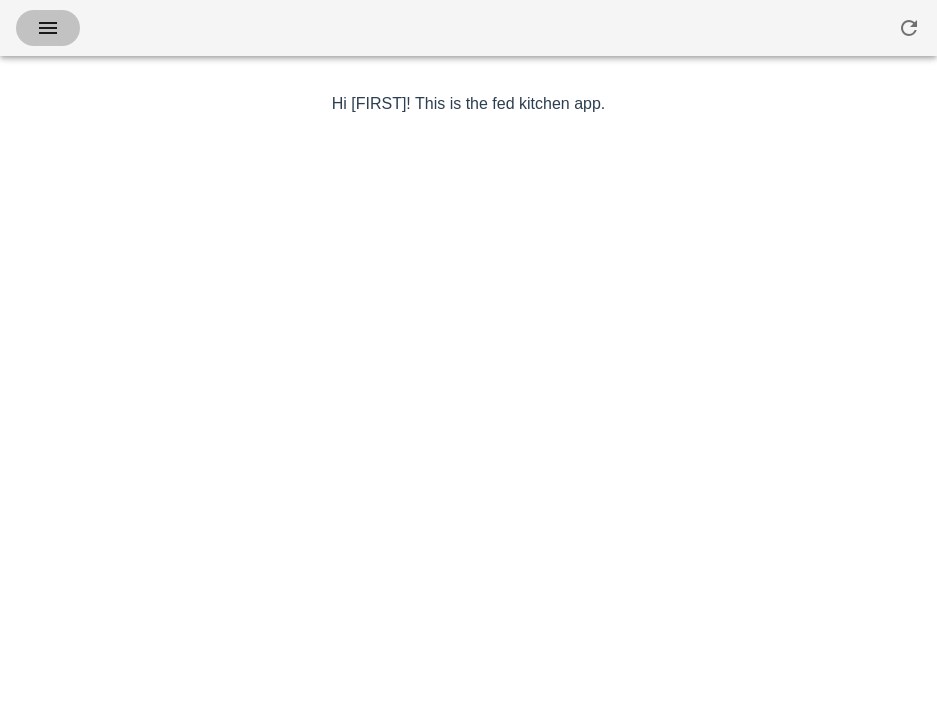 click at bounding box center (48, 28) 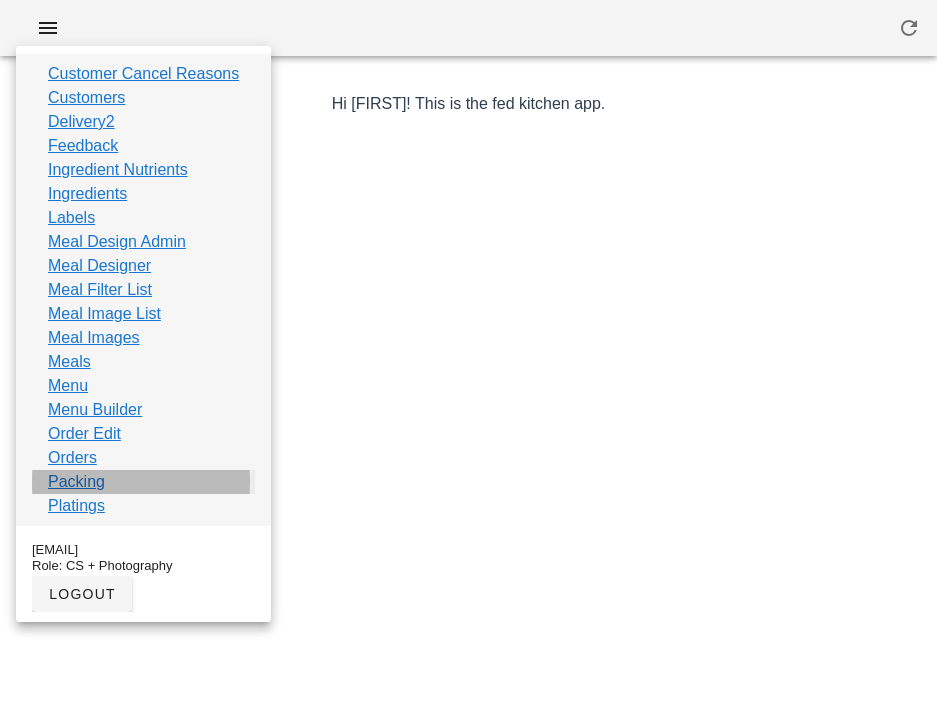 click on "Packing" at bounding box center [76, 482] 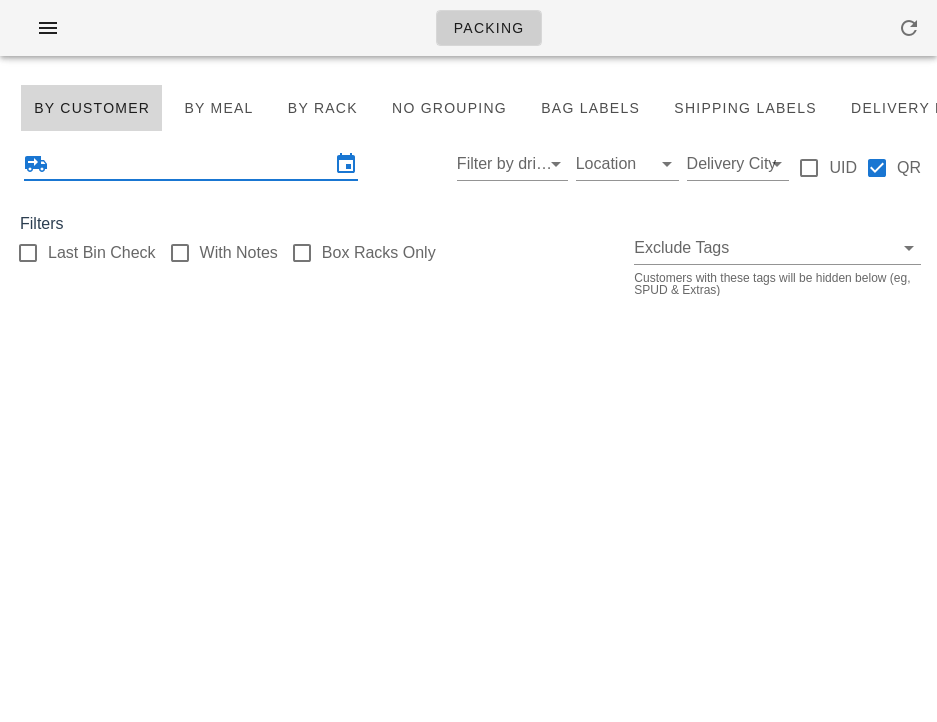click at bounding box center [191, 164] 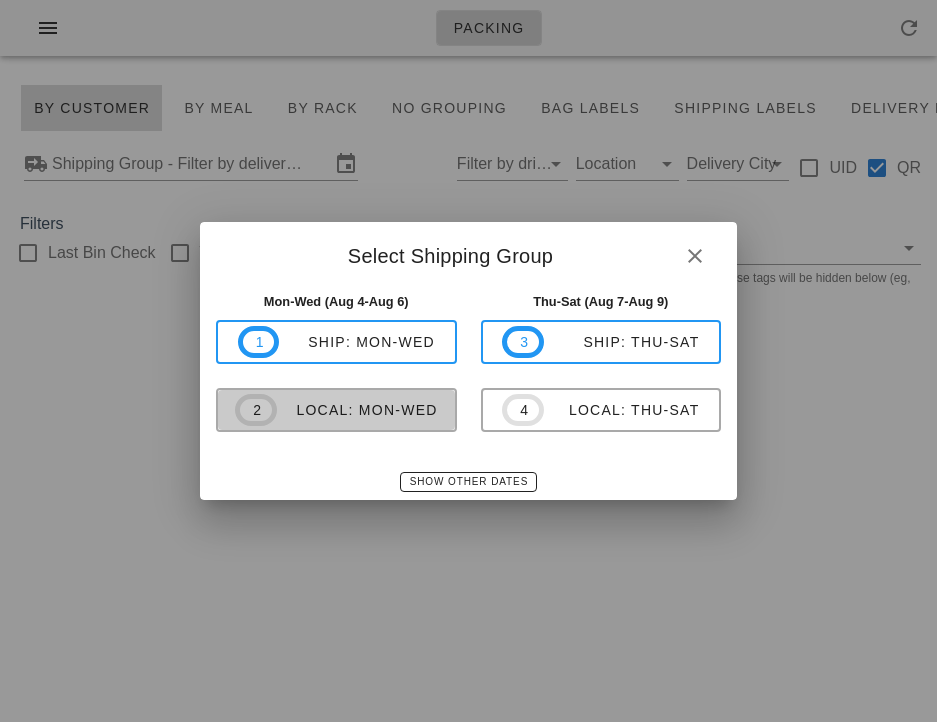 click on "2   local: Mon-Wed" at bounding box center (336, 410) 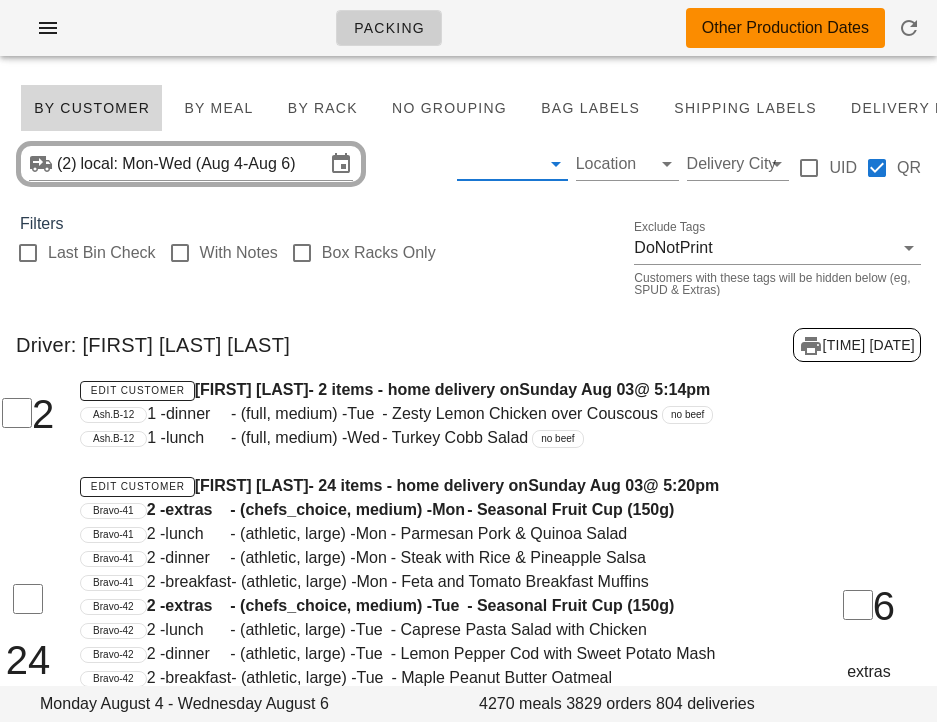 click at bounding box center [496, 164] 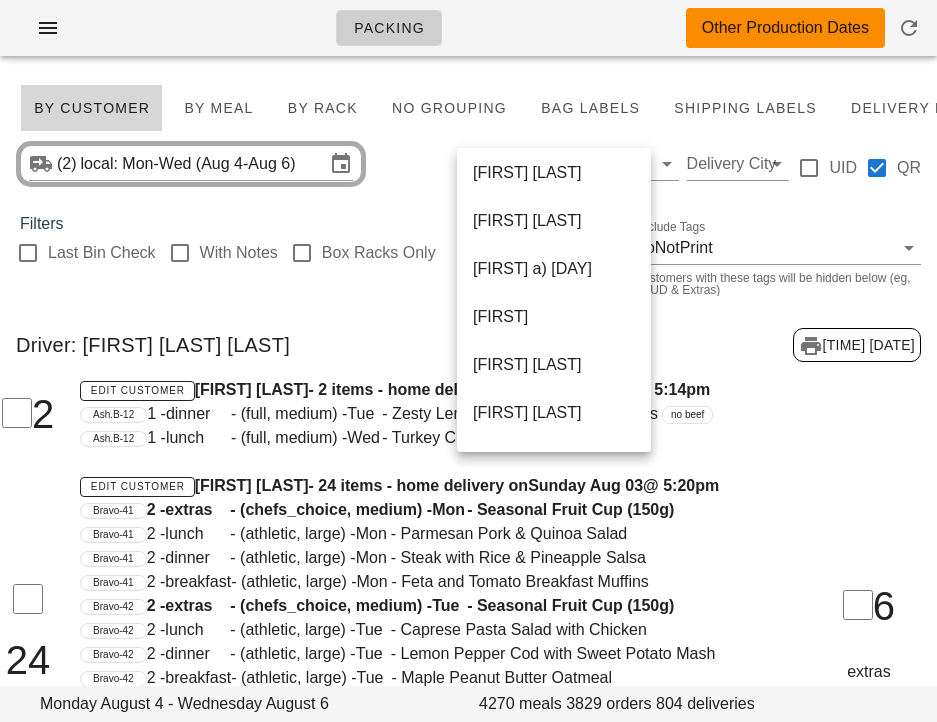 scroll, scrollTop: 1104, scrollLeft: 0, axis: vertical 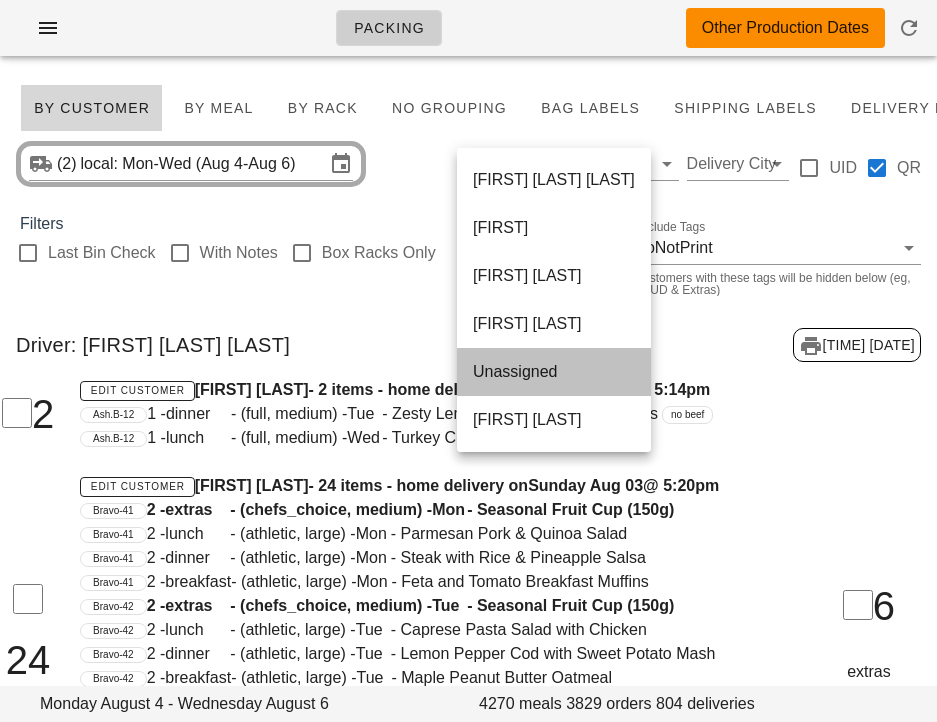 click on "Unassigned" at bounding box center (554, 371) 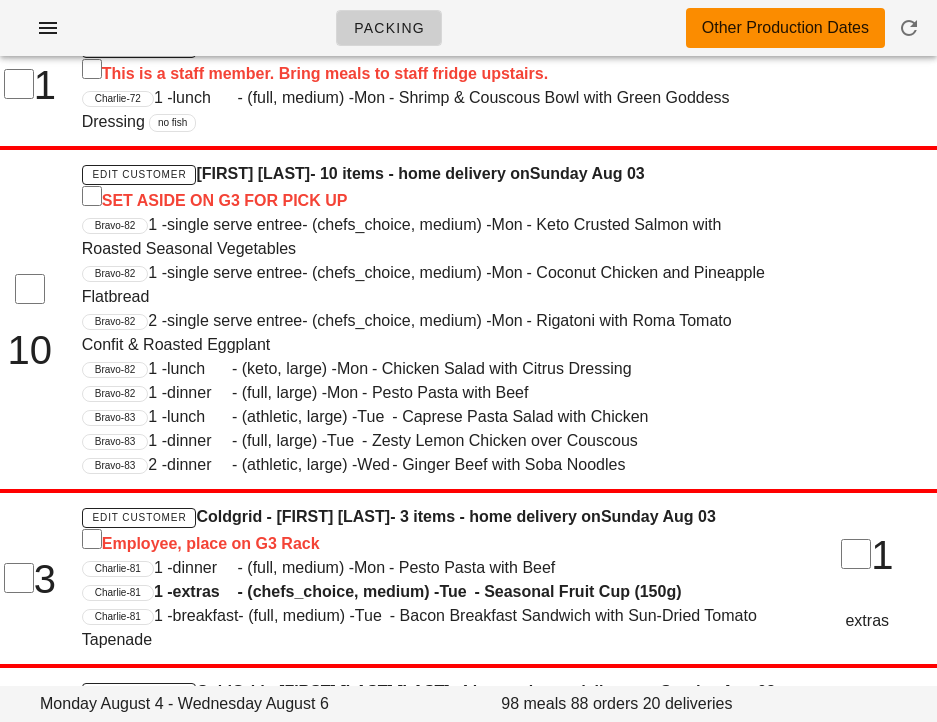 scroll, scrollTop: 335, scrollLeft: 0, axis: vertical 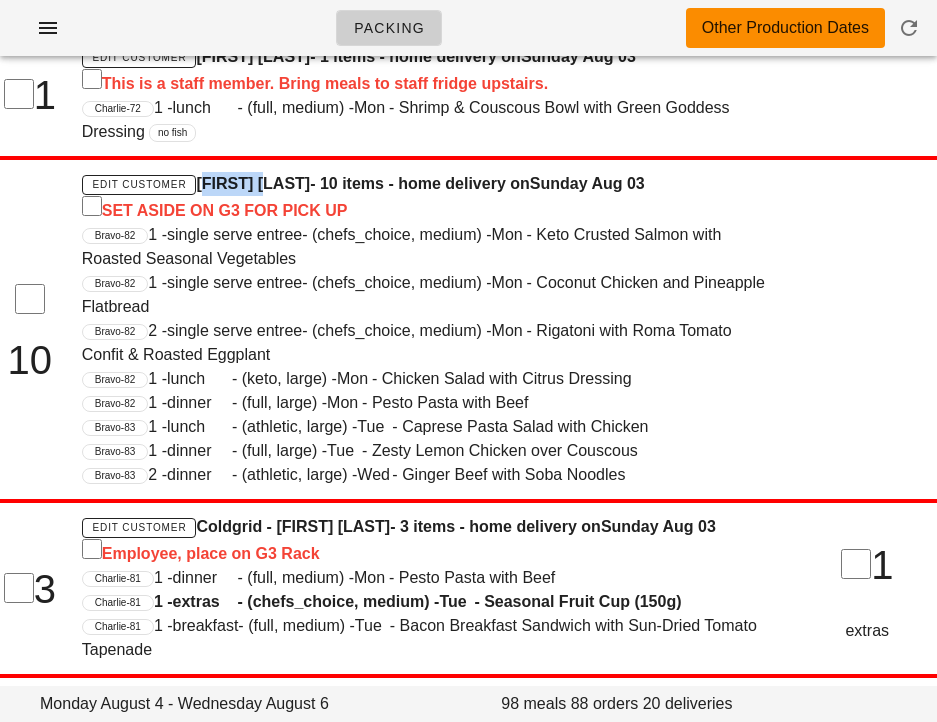 drag, startPoint x: 197, startPoint y: 199, endPoint x: 263, endPoint y: 203, distance: 66.1211 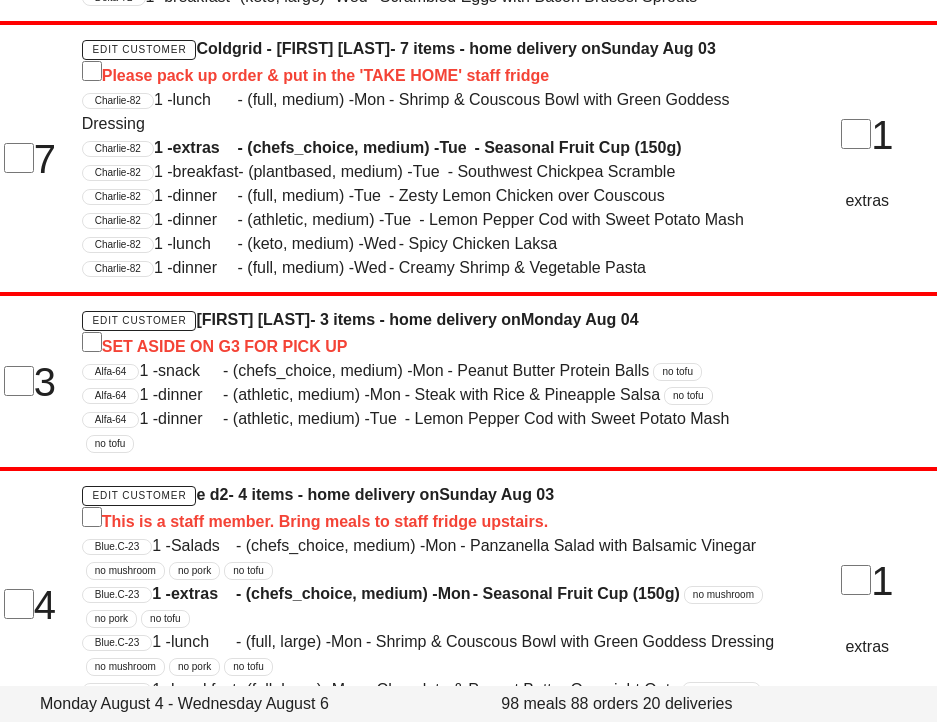 scroll, scrollTop: 1334, scrollLeft: 0, axis: vertical 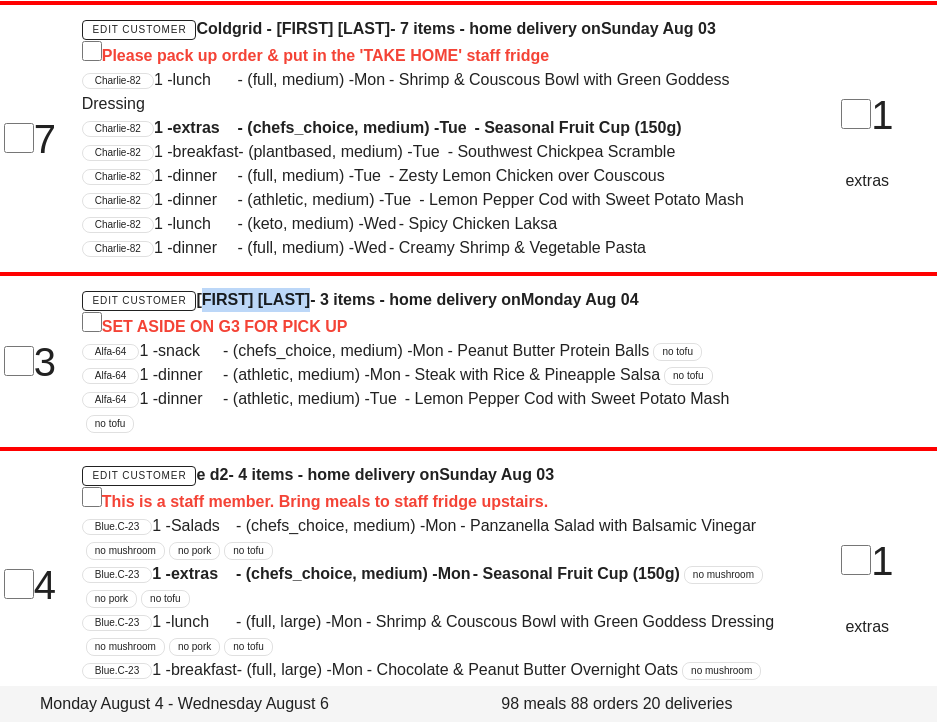 drag, startPoint x: 200, startPoint y: 391, endPoint x: 310, endPoint y: 397, distance: 110.16351 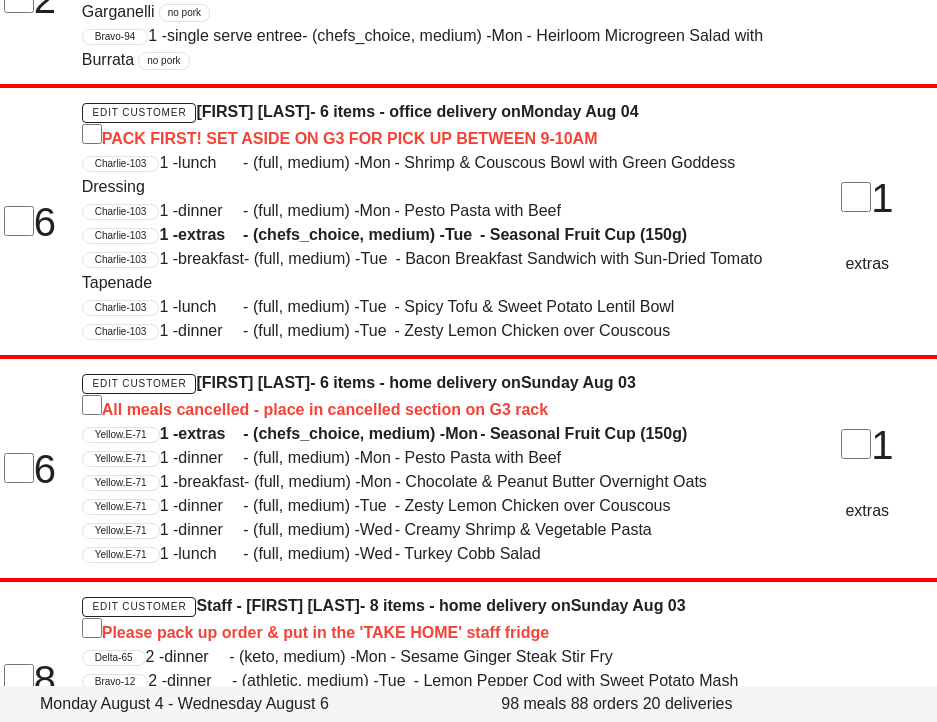 scroll, scrollTop: 2147, scrollLeft: 0, axis: vertical 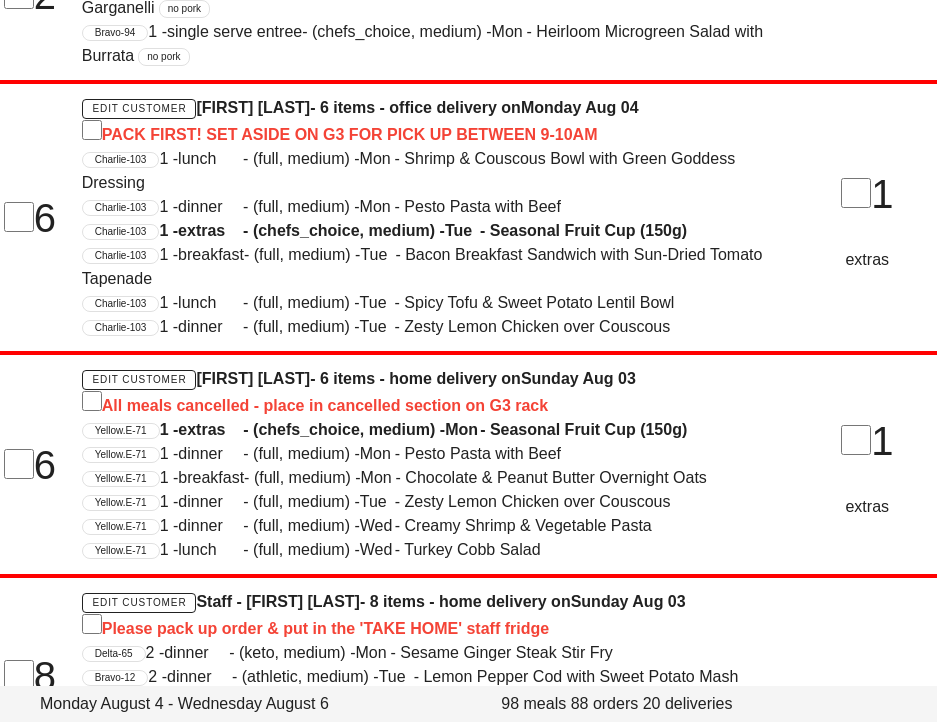 drag, startPoint x: 199, startPoint y: 195, endPoint x: 310, endPoint y: 194, distance: 111.0045 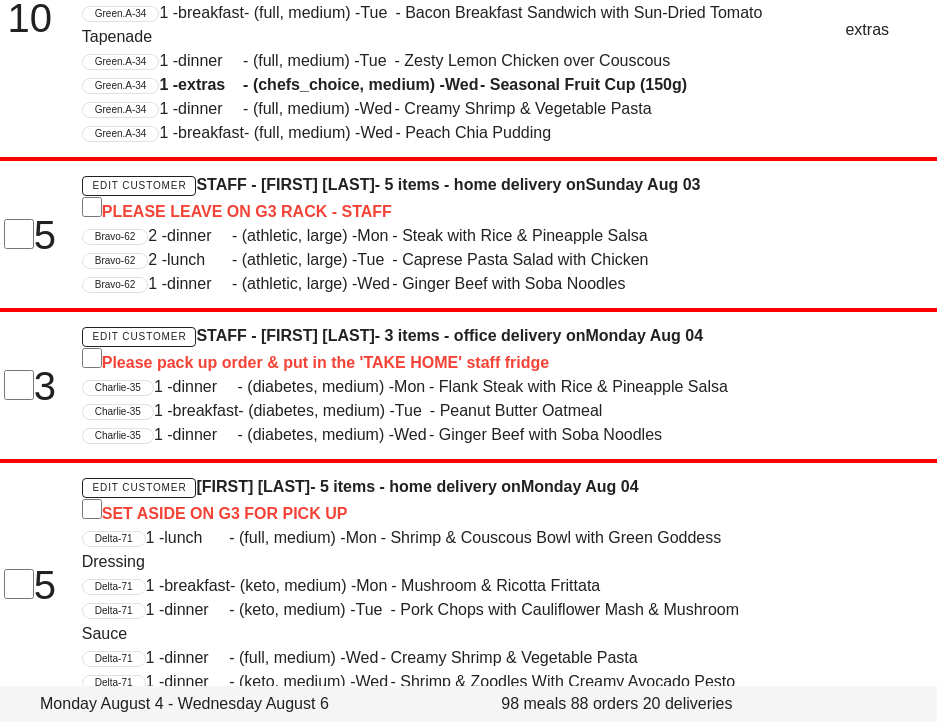scroll, scrollTop: 3940, scrollLeft: 0, axis: vertical 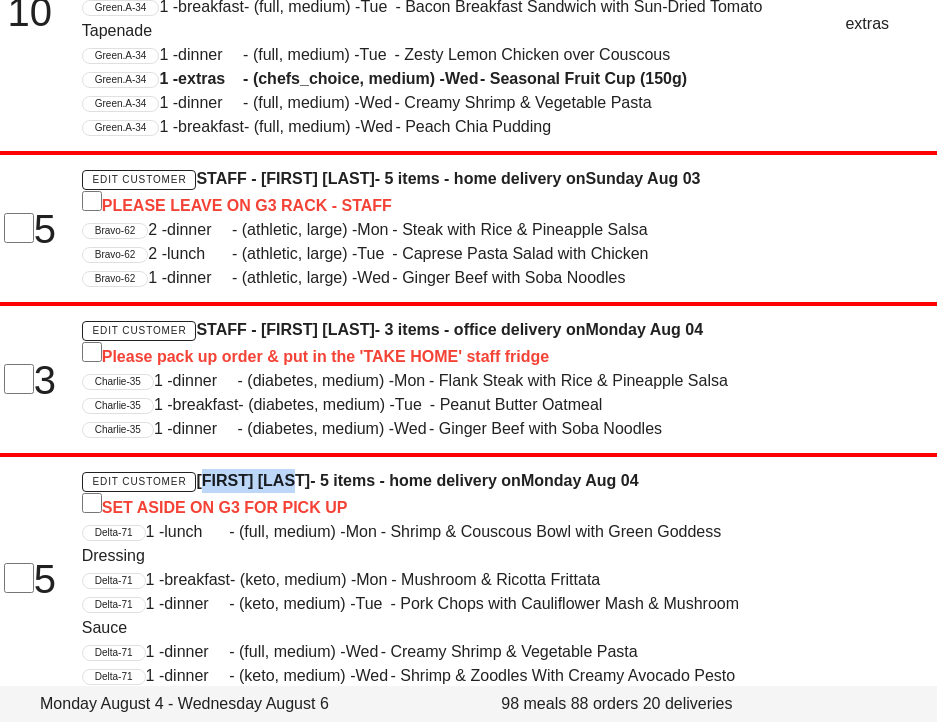 drag, startPoint x: 200, startPoint y: 482, endPoint x: 295, endPoint y: 487, distance: 95.131485 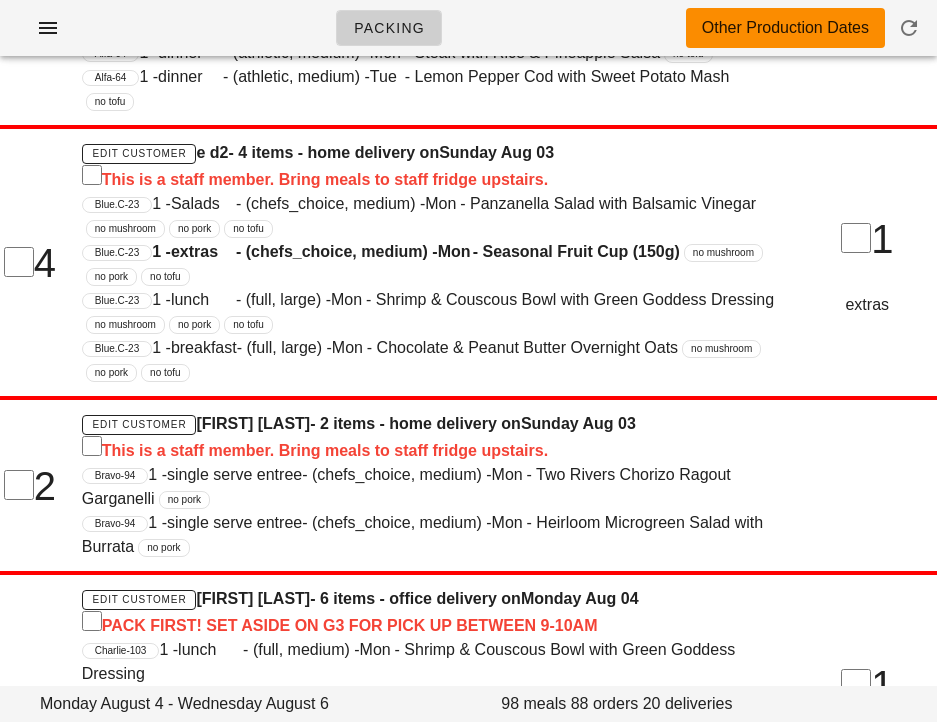 scroll, scrollTop: 1104, scrollLeft: 0, axis: vertical 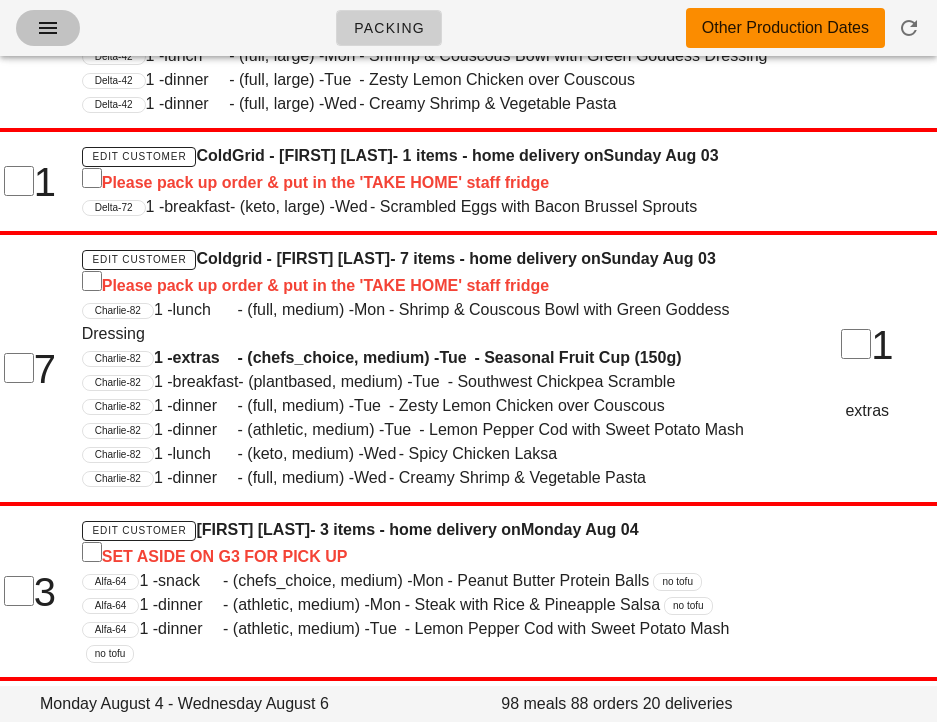 click at bounding box center [48, 28] 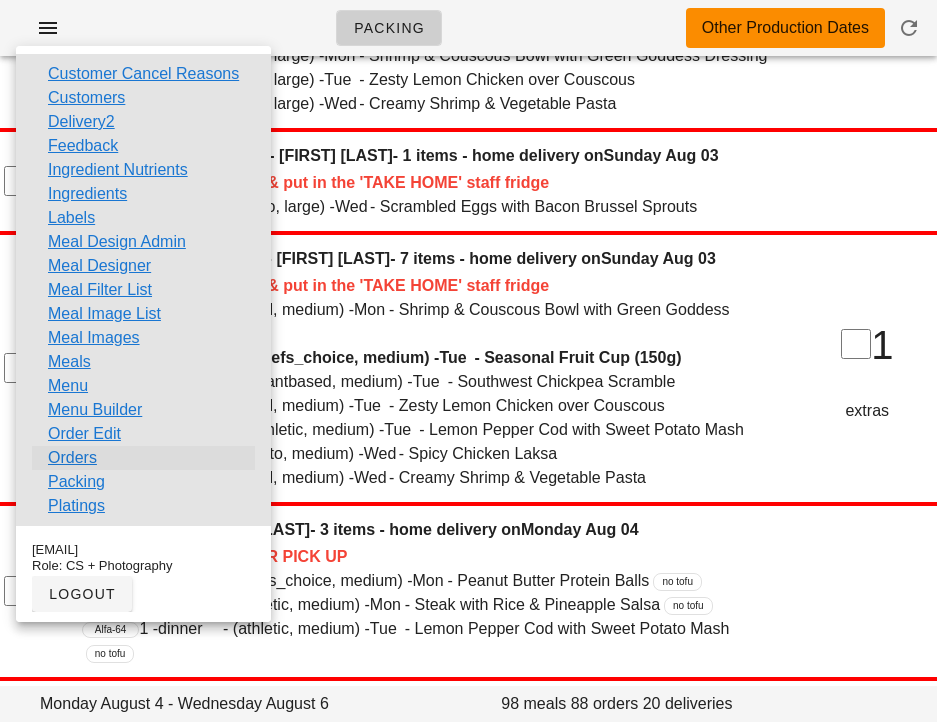 click on "Orders" at bounding box center [72, 458] 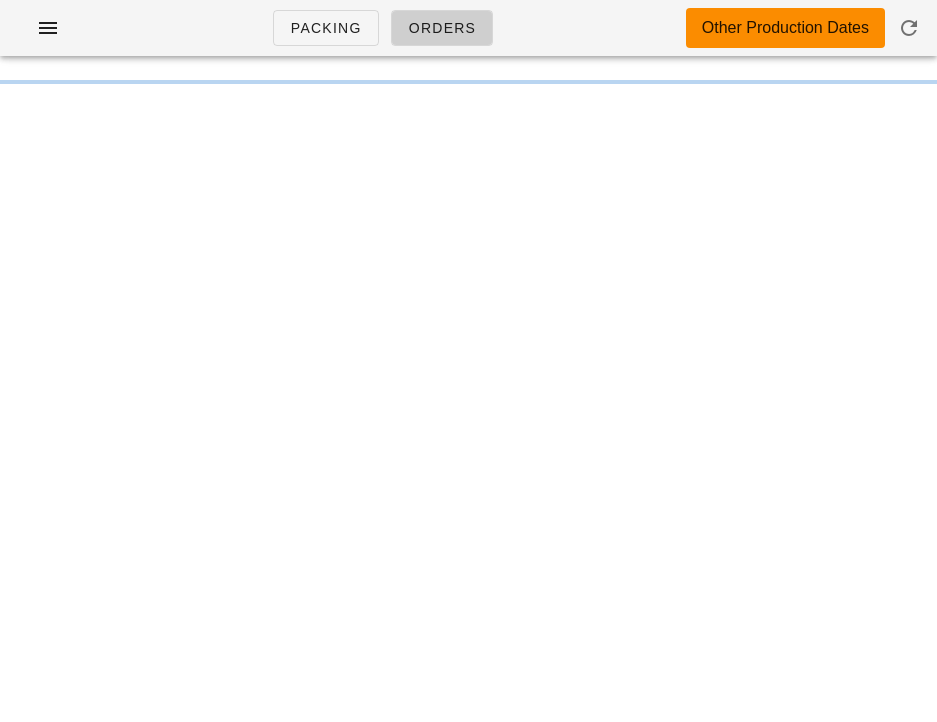 scroll, scrollTop: 0, scrollLeft: 0, axis: both 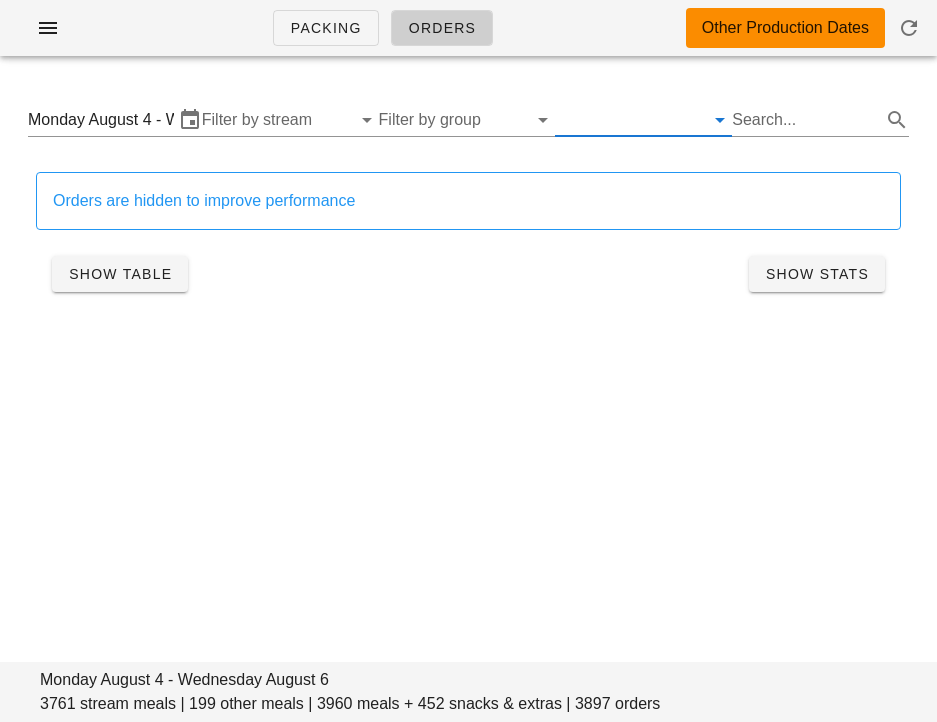 click at bounding box center (627, 120) 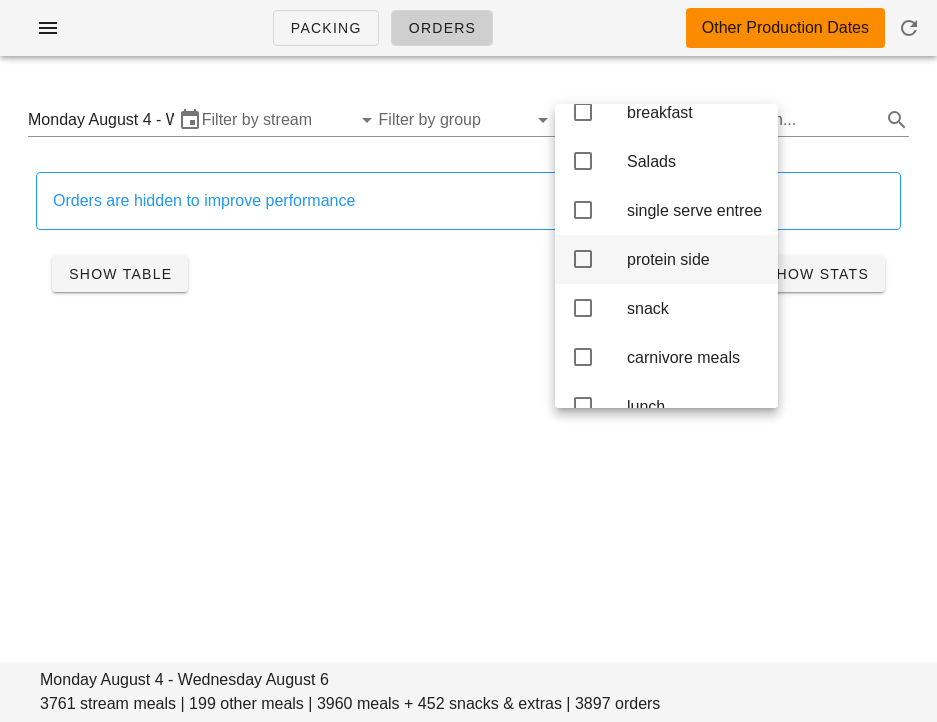 scroll, scrollTop: 140, scrollLeft: 0, axis: vertical 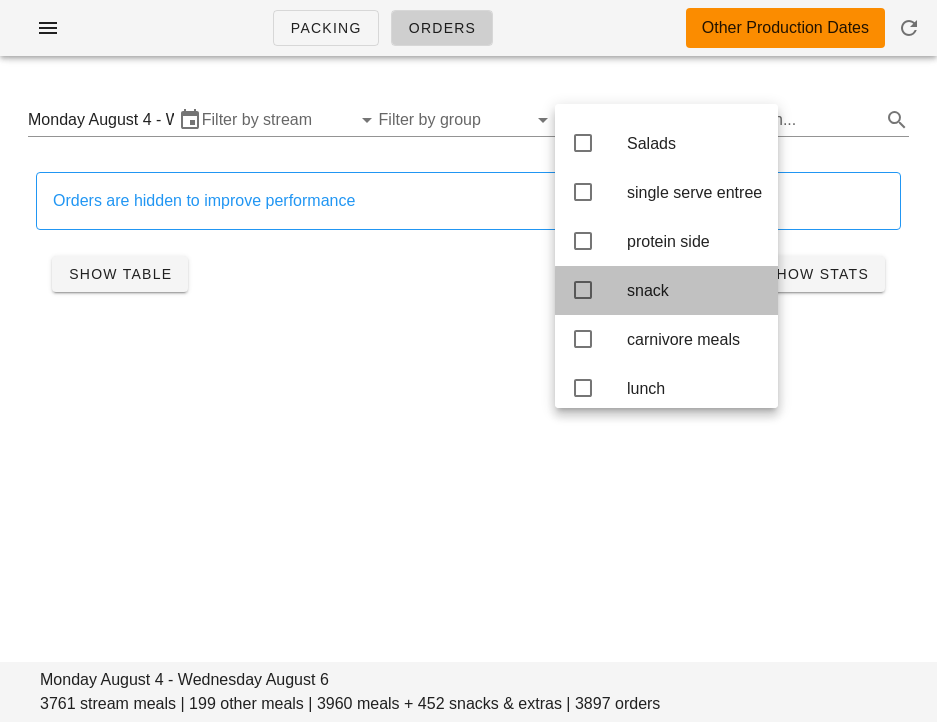 click at bounding box center [583, 290] 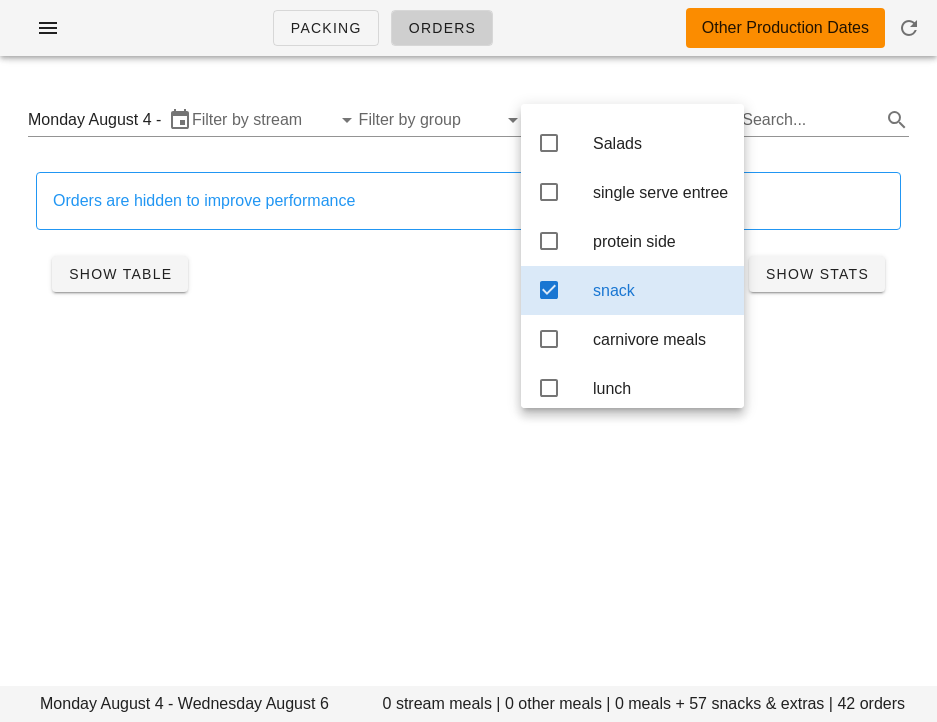 click on "name [FIRST] [LAST] count 1 1 9579 Bravo-72 Sesame Ginger Glazed Salmon with Rainbow Carrots - Family Style (4 Person) medium meanders05@hotmail.com chefs_choice family size no! Monday Aug 04 no dairy (unavailable for keto), no peanuts vancouver 0frtWV371xYqKsRokWZlAYunbIu2 name Ann-Marie Vaughan count 1 1 33646 Charlie-61 Roasted Half Chicken with Summer Truffles, Foie Gras and Sides - Family Style (Serves 2-3) medium ann_marievaughan@yahoo.ca chefs_choice family size no! Monday Aug 04 vancouver D3dJEHZE9YPWhJBTzn4y80nkSS43 name Grace Dela Cruz count 2 1 9576 Bravo-95 medium family size" at bounding box center (468, 361) 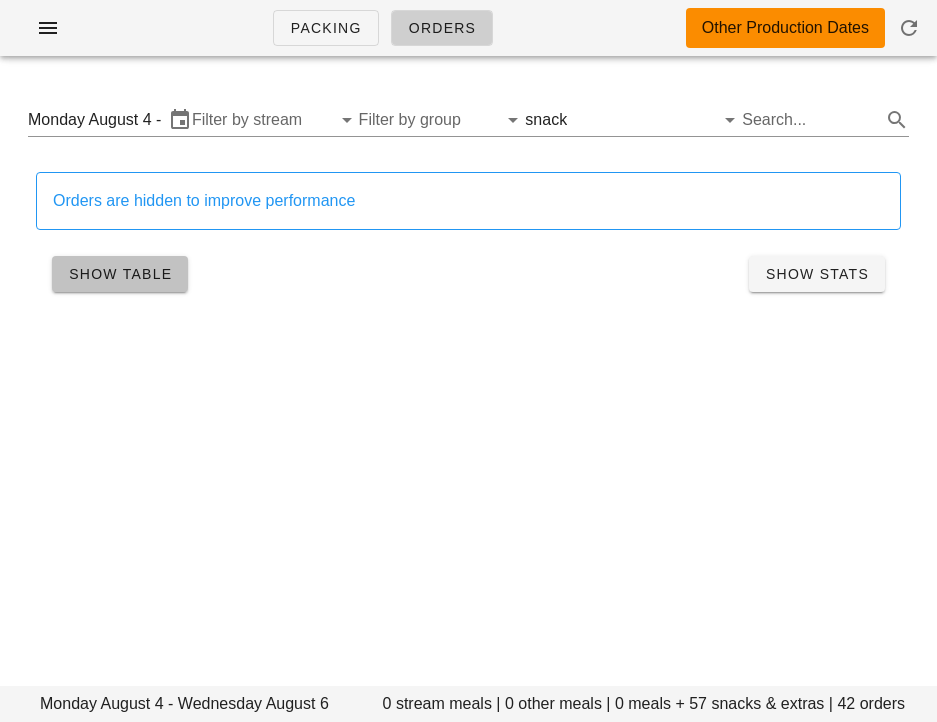 click on "Show Table" at bounding box center (120, 274) 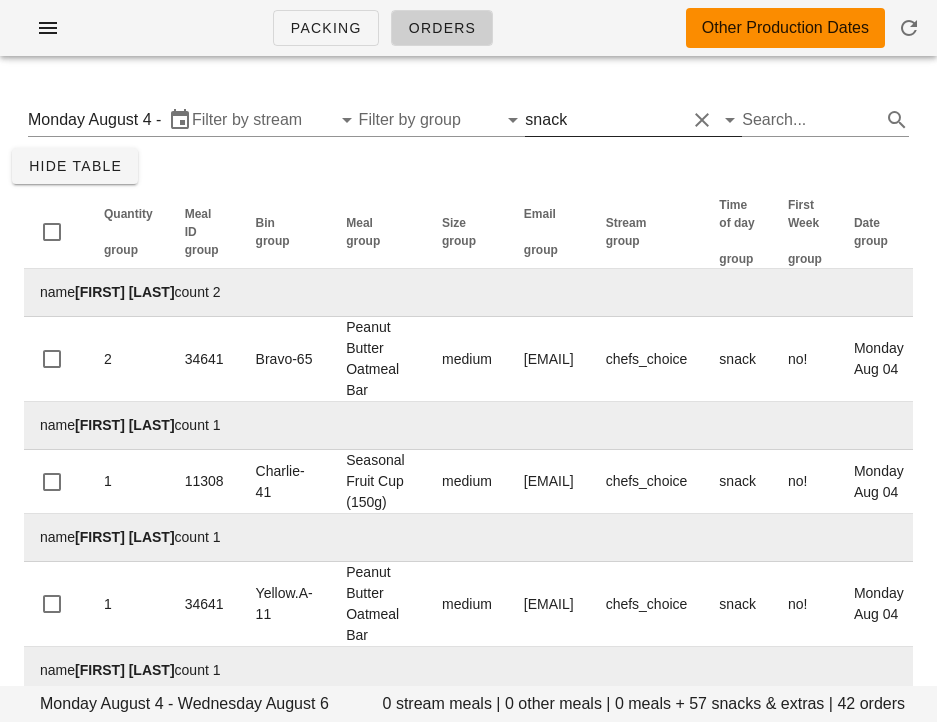 click on "snack" at bounding box center (546, 120) 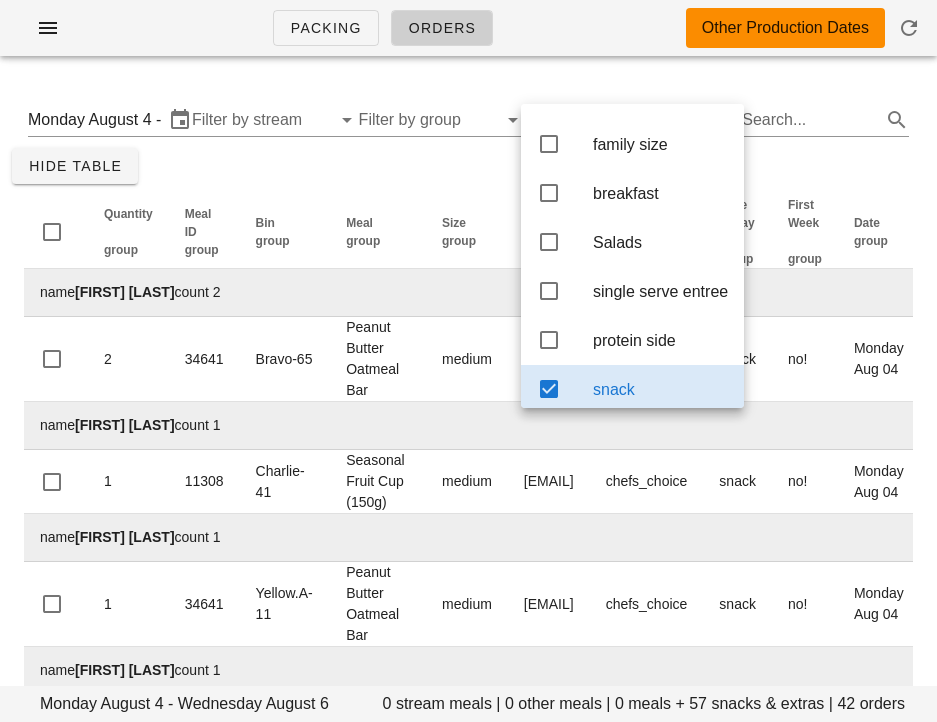 scroll, scrollTop: 31, scrollLeft: 0, axis: vertical 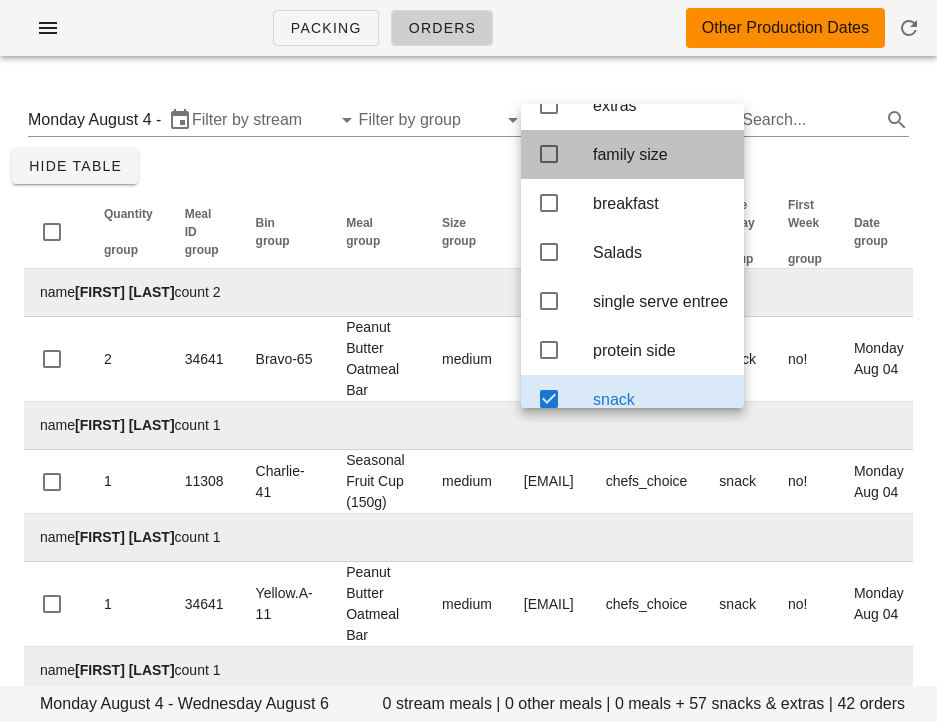 click at bounding box center (549, 154) 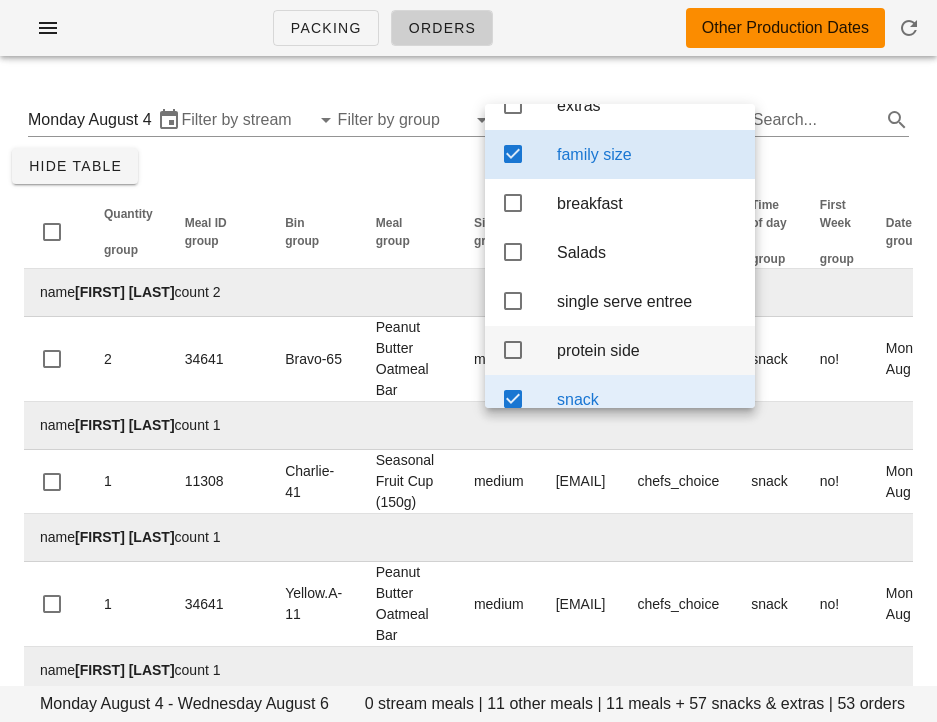 scroll, scrollTop: 99, scrollLeft: 0, axis: vertical 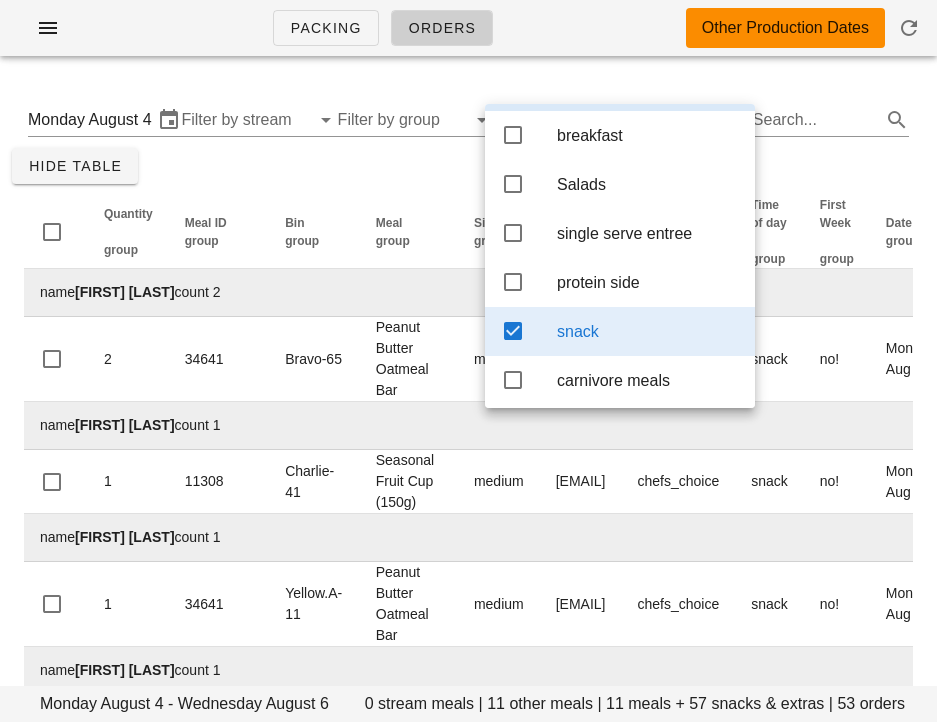 click at bounding box center [513, 331] 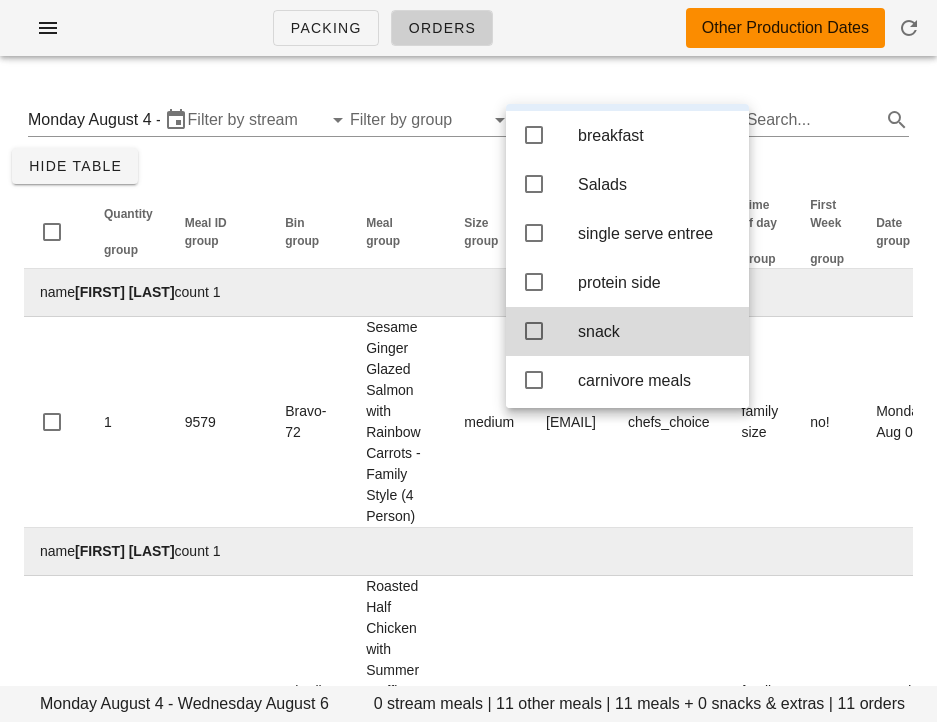 click on "name [FIRST] [LAST] count 1 1 9579 Bravo-72 Sesame Ginger Glazed Salmon with Rainbow Carrots - Family Style (4 Person) medium meanders05@hotmail.com chefs_choice family size no! Monday Aug 04 no dairy (unavailable for keto), no peanuts vancouver 0frtWV371xYqKsRokWZlAYunbIu2 name Ann-Marie Vaughan count 1 1 33646 Charlie-61 Roasted Half Chicken with Summer Truffles, Foie Gras and Sides - Family Style (Serves 2-3) medium ann_marievaughan@yahoo.ca chefs_choice family size no! Monday Aug 04 vancouver D3dJEHZE9YPWhJBTzn4y80nkSS43 name Grace Dela Cruz count 2 1 9576 Bravo-95 medium family size" at bounding box center [468, 1387] 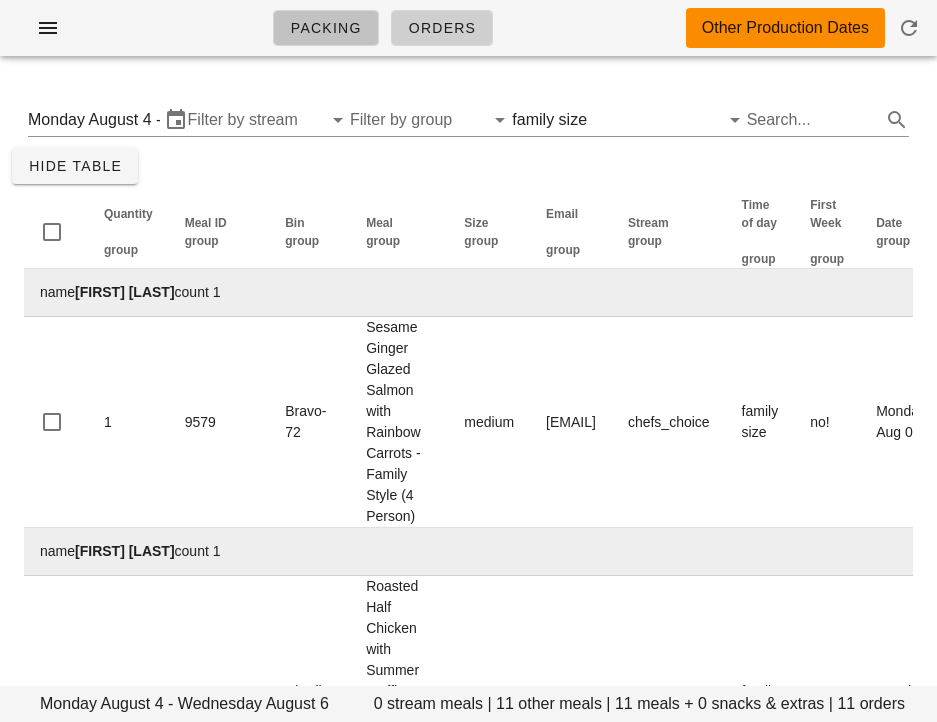 click on "Packing" at bounding box center (326, 28) 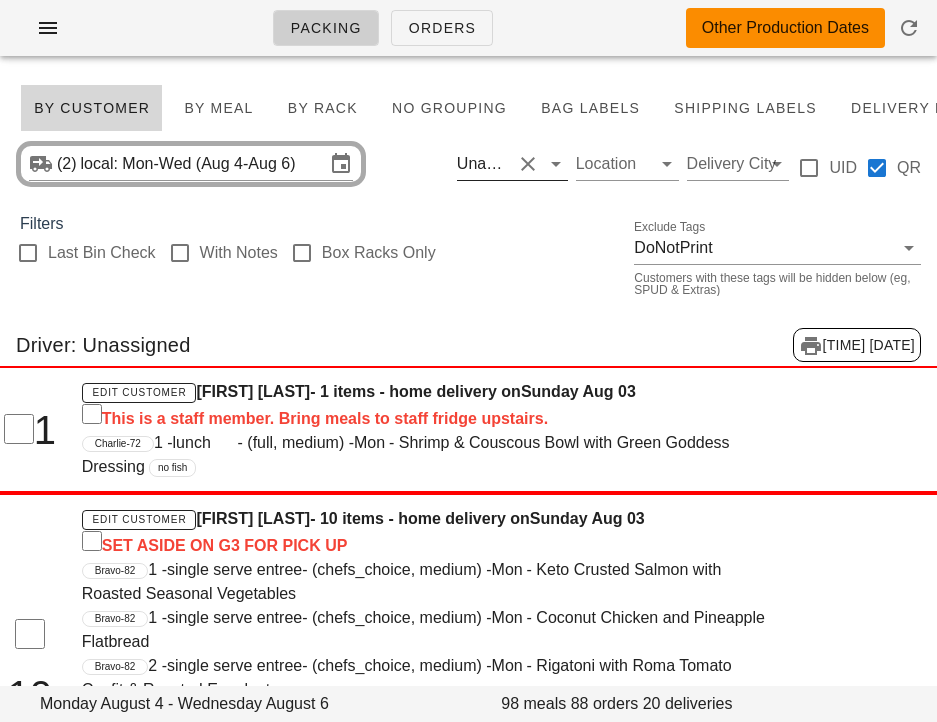 click at bounding box center (528, 164) 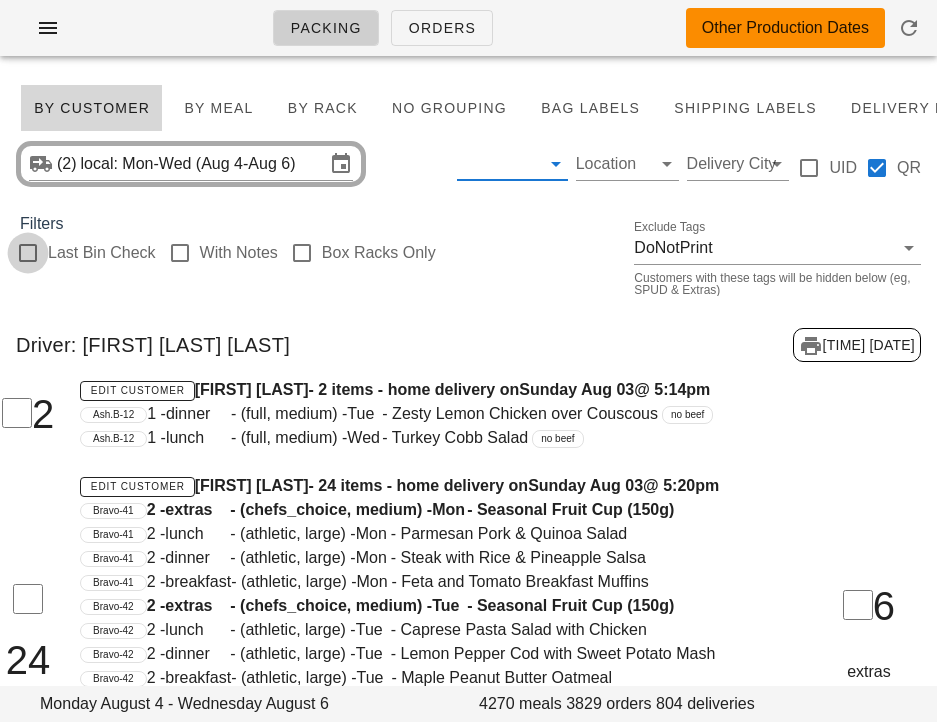 click at bounding box center [28, 253] 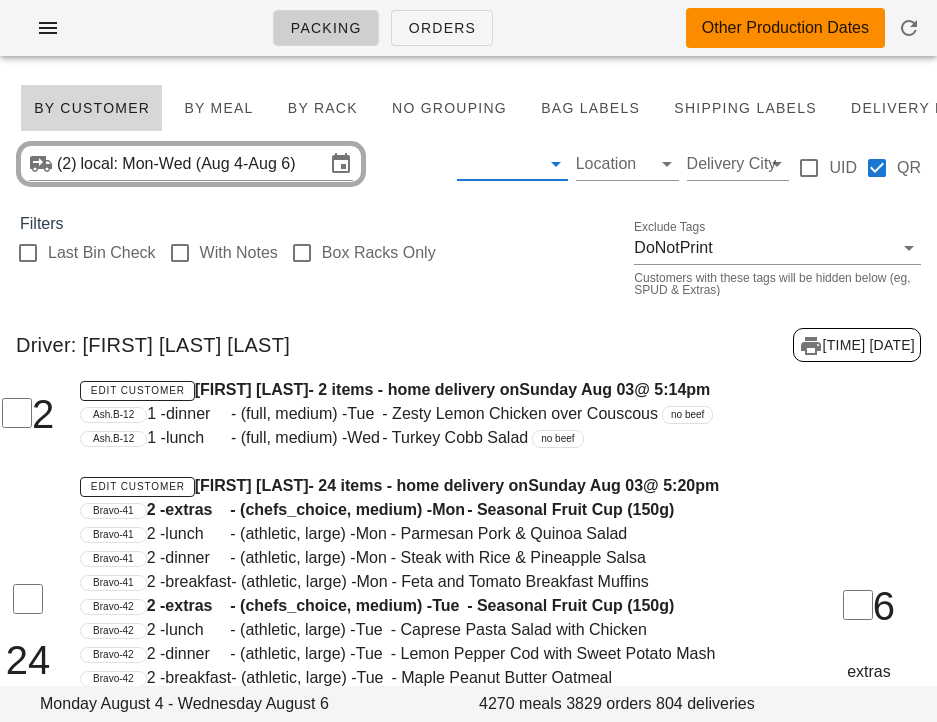 checkbox on "true" 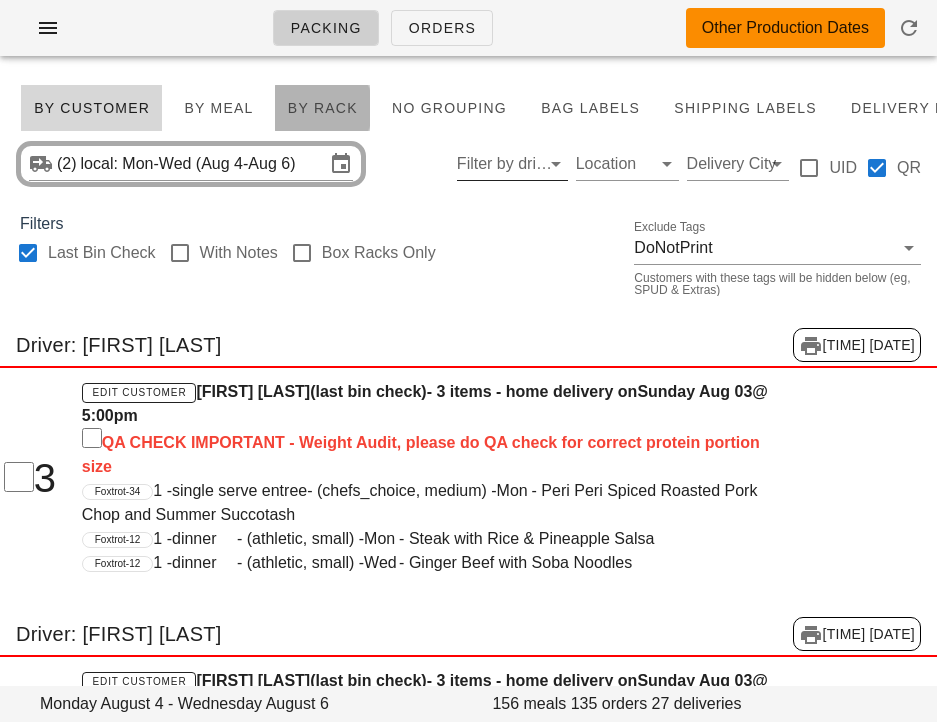 click on "By Rack" at bounding box center [322, 108] 